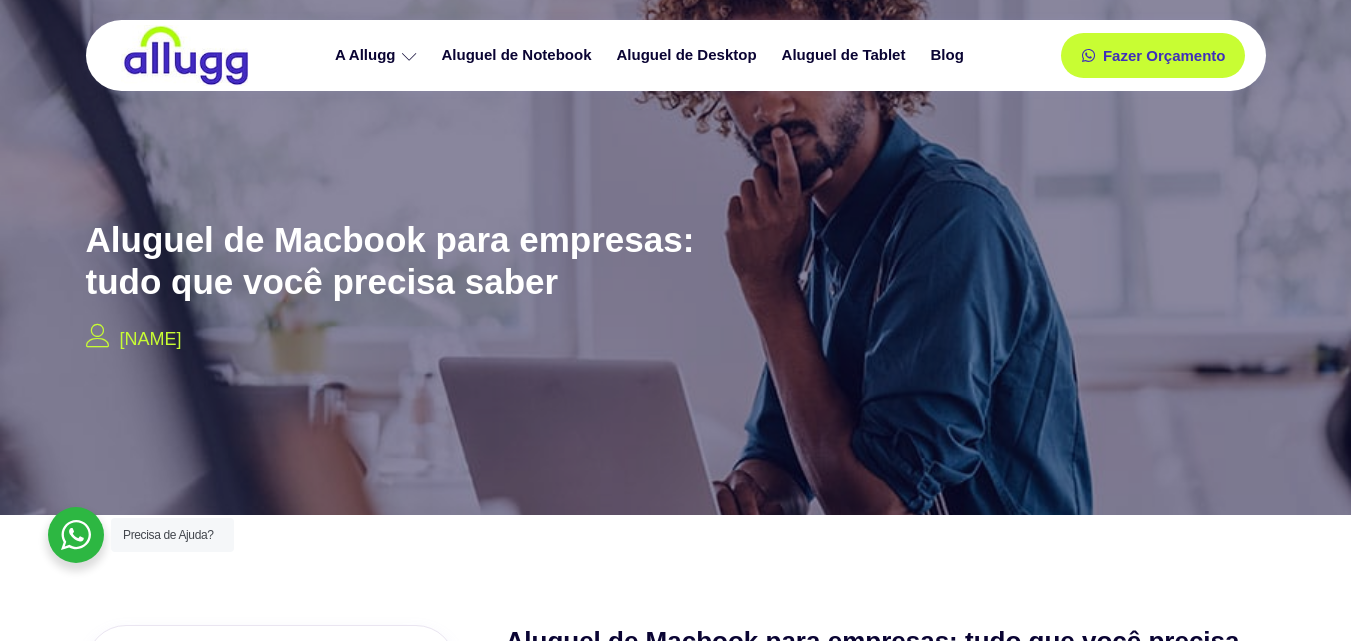 scroll, scrollTop: 0, scrollLeft: 0, axis: both 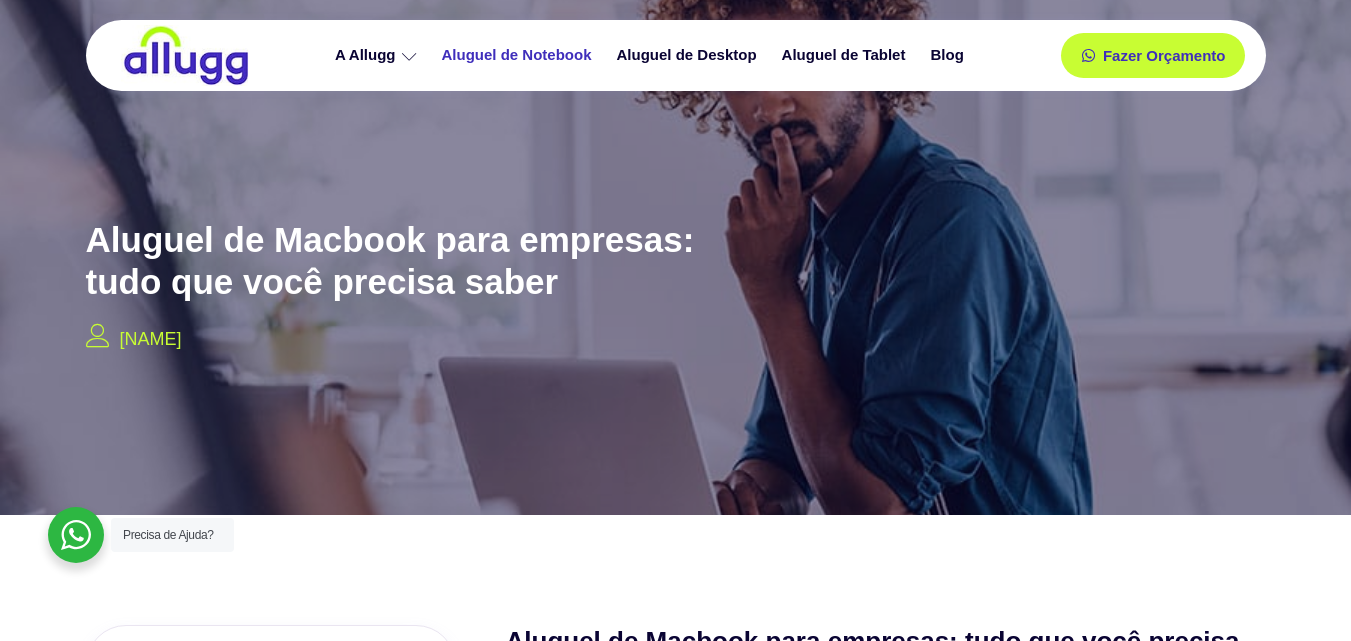 click on "Aluguel de Notebook" at bounding box center (519, 55) 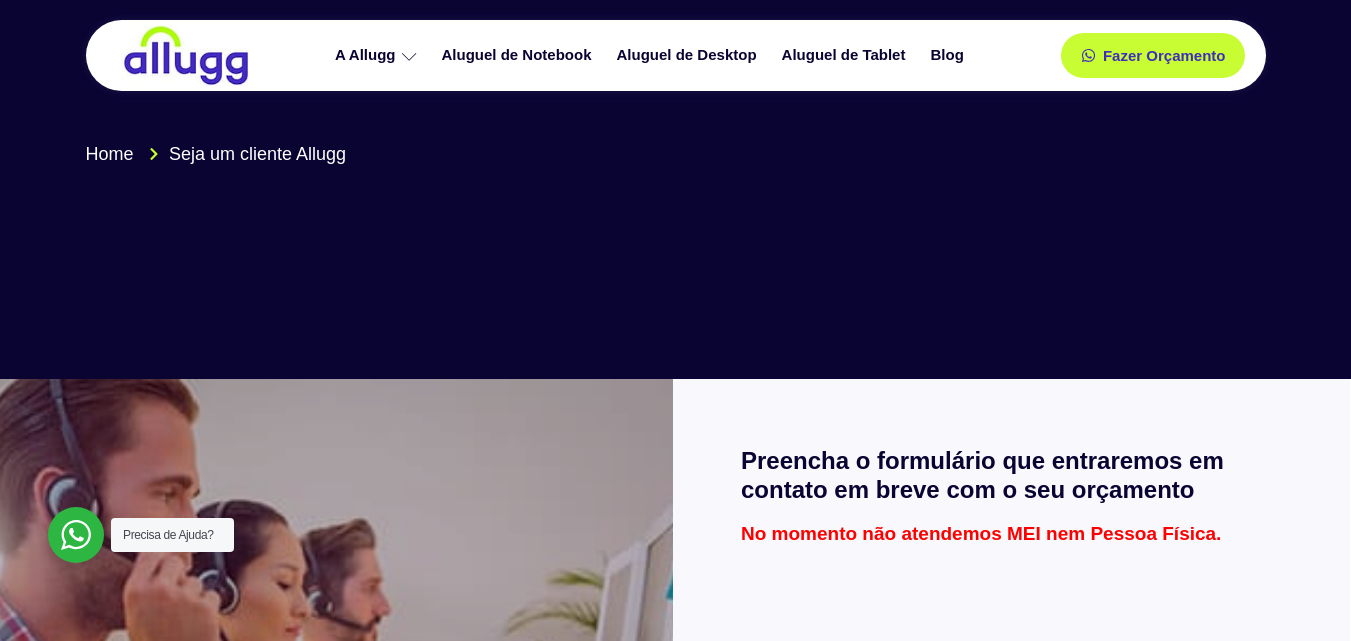 scroll, scrollTop: 0, scrollLeft: 0, axis: both 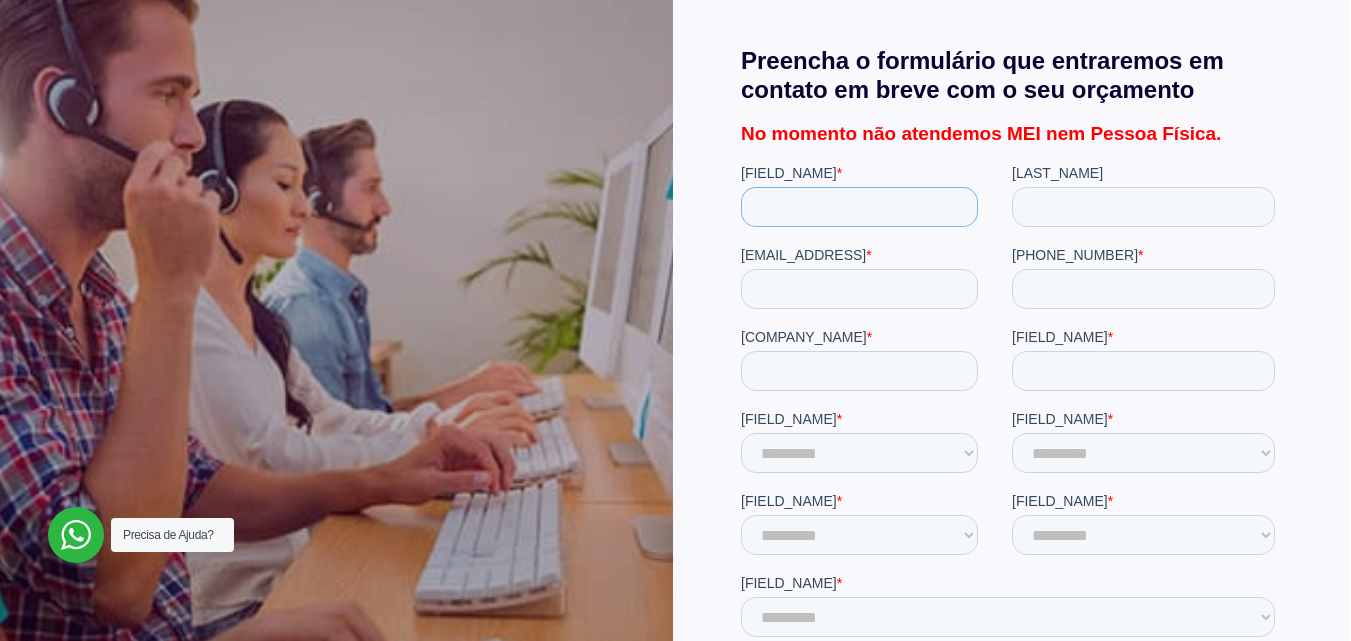 drag, startPoint x: 835, startPoint y: 213, endPoint x: 849, endPoint y: 224, distance: 17.804493 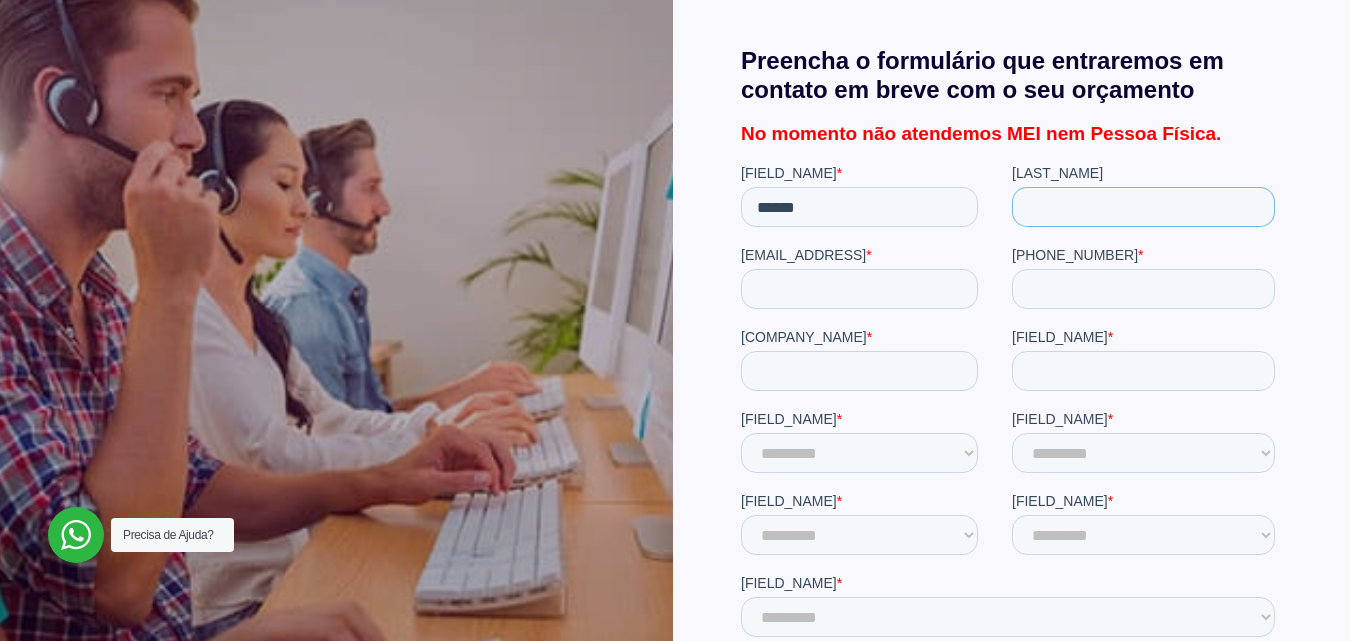 drag, startPoint x: 1108, startPoint y: 195, endPoint x: 1108, endPoint y: 226, distance: 31 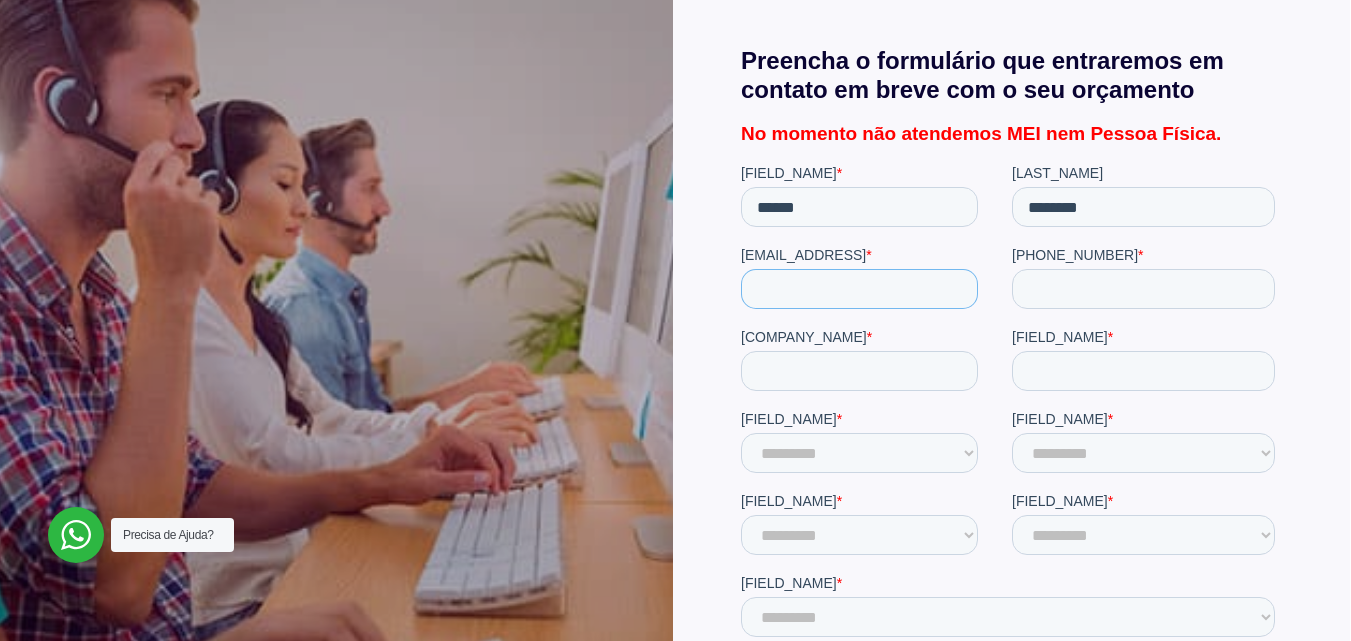 click on "E-mail Corporativo *" at bounding box center (858, 289) 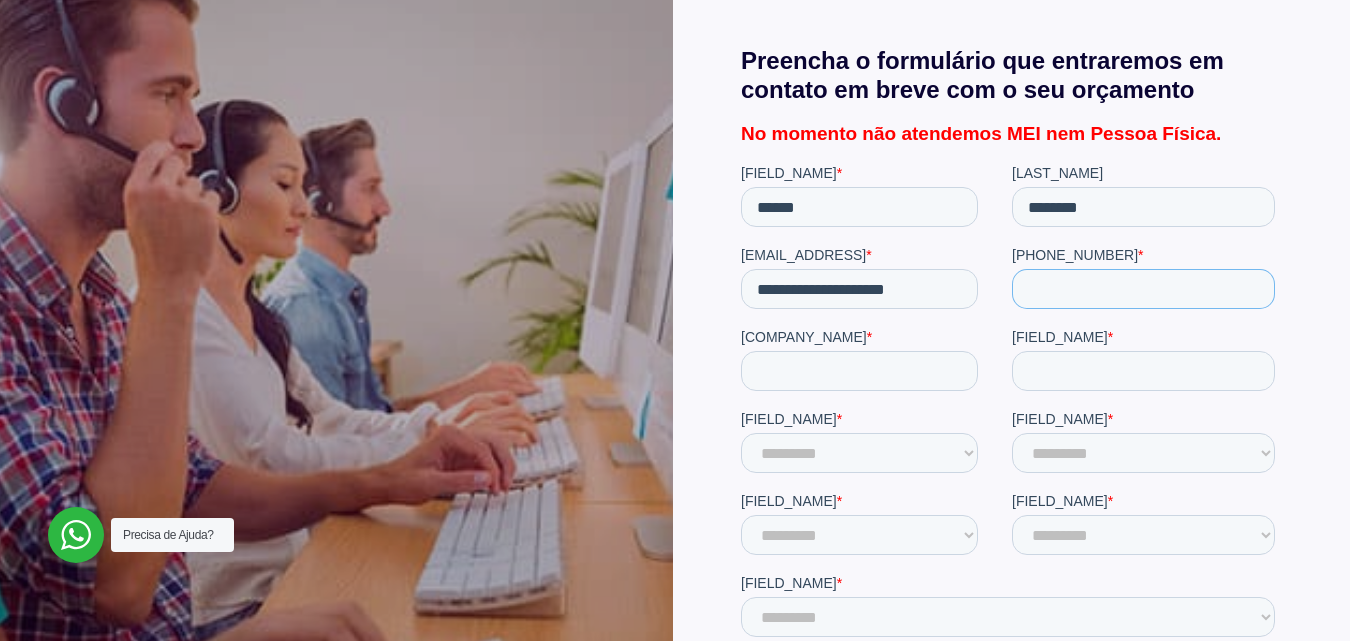 click on "Número de telefone *" at bounding box center [1142, 289] 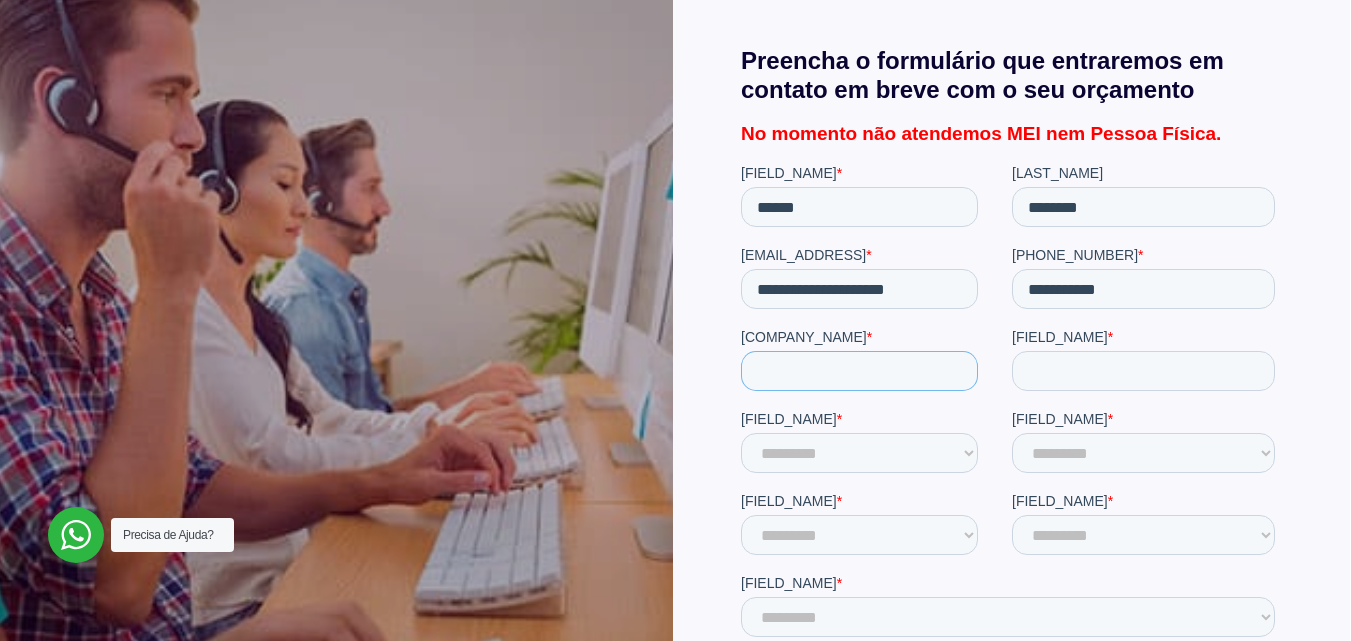 click on "Nome da empresa *" at bounding box center (858, 371) 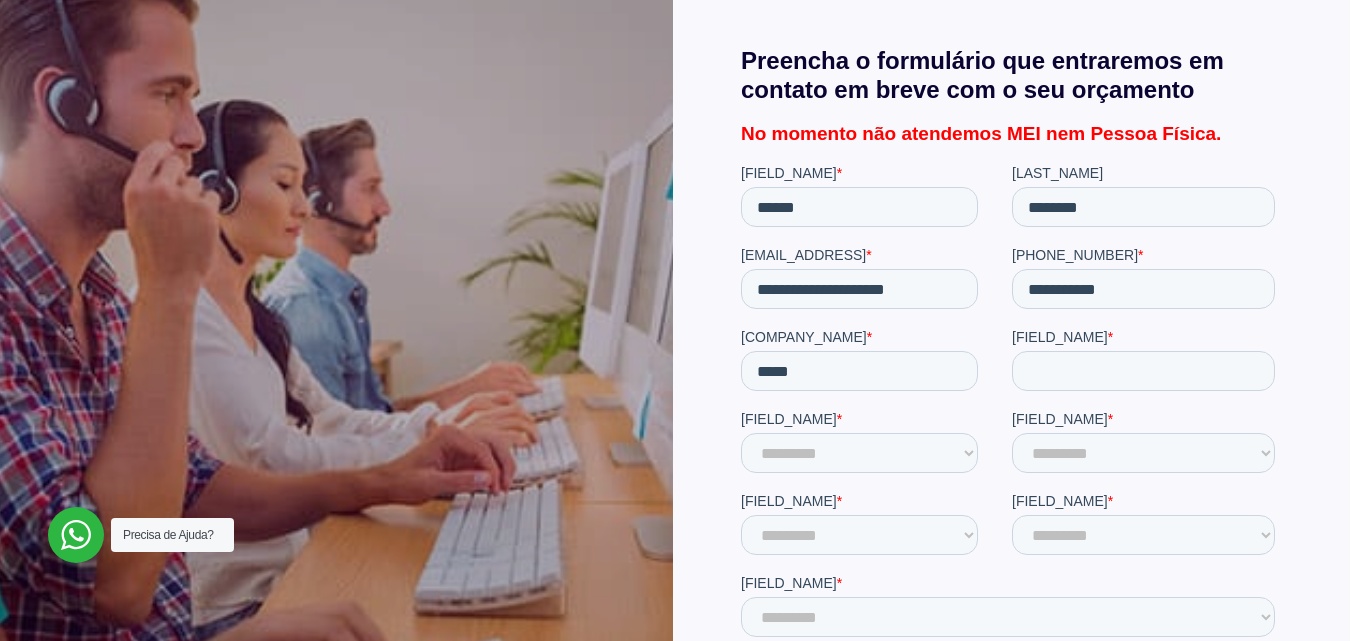 click on "Cargo *" at bounding box center (1146, 337) 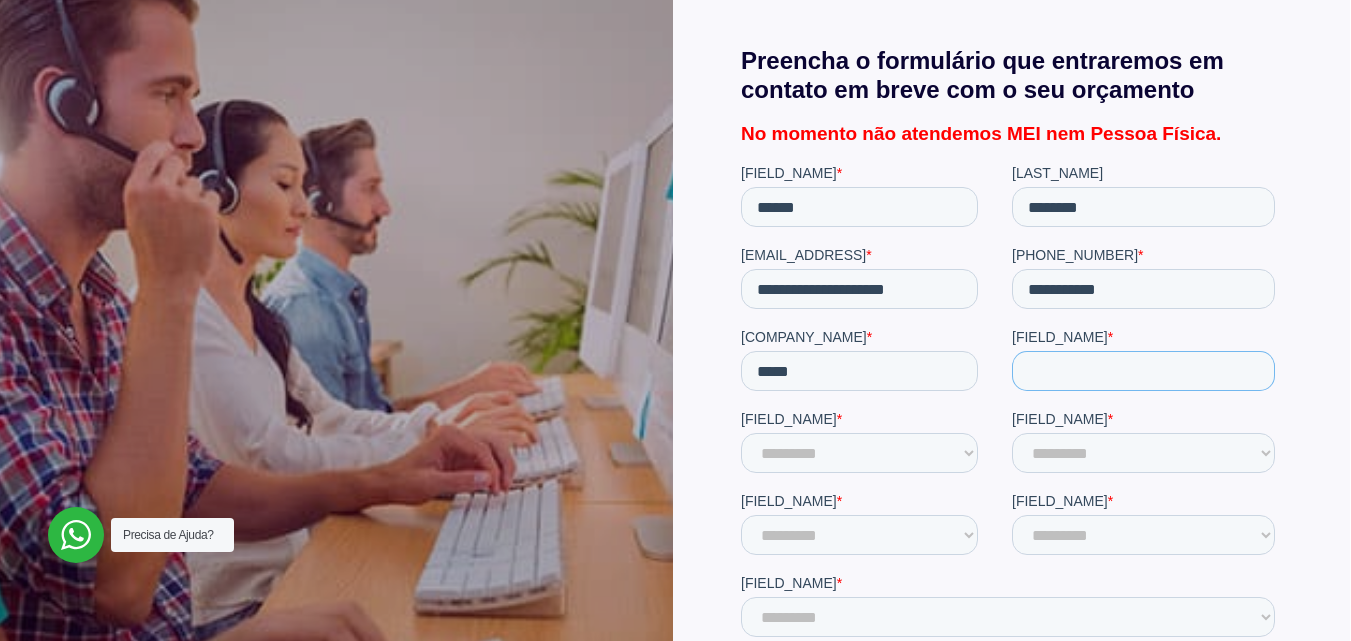 click on "Cargo *" at bounding box center [1142, 371] 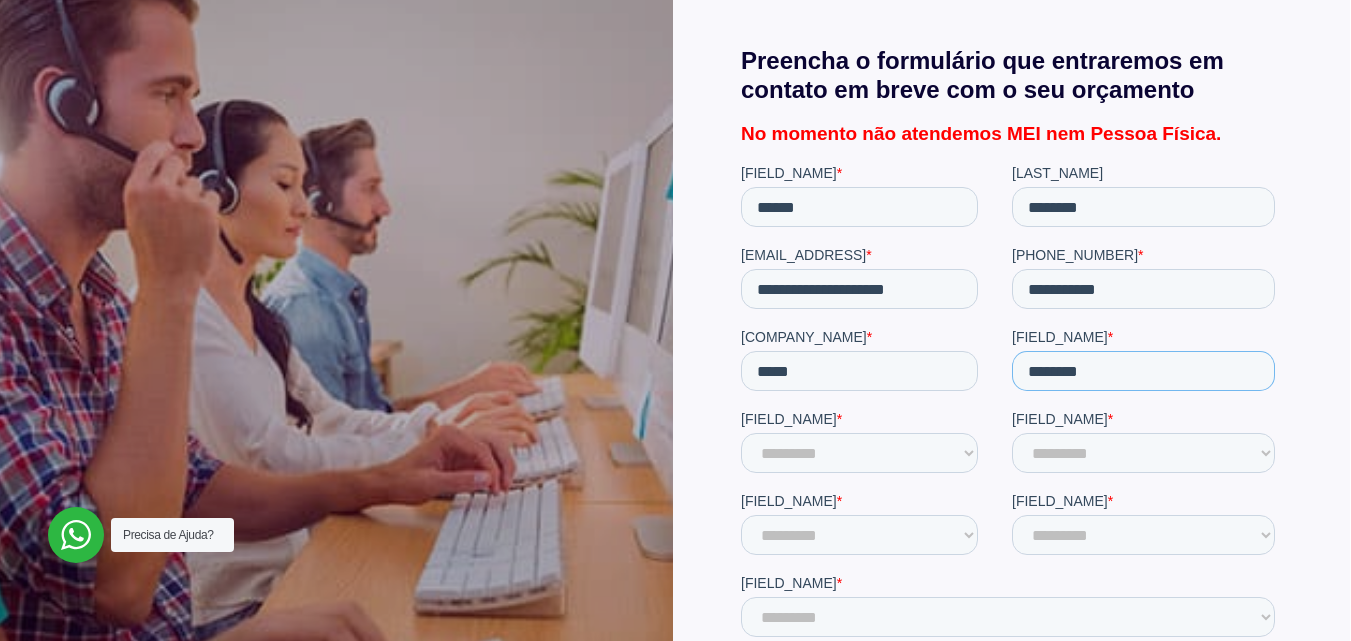 type on "********" 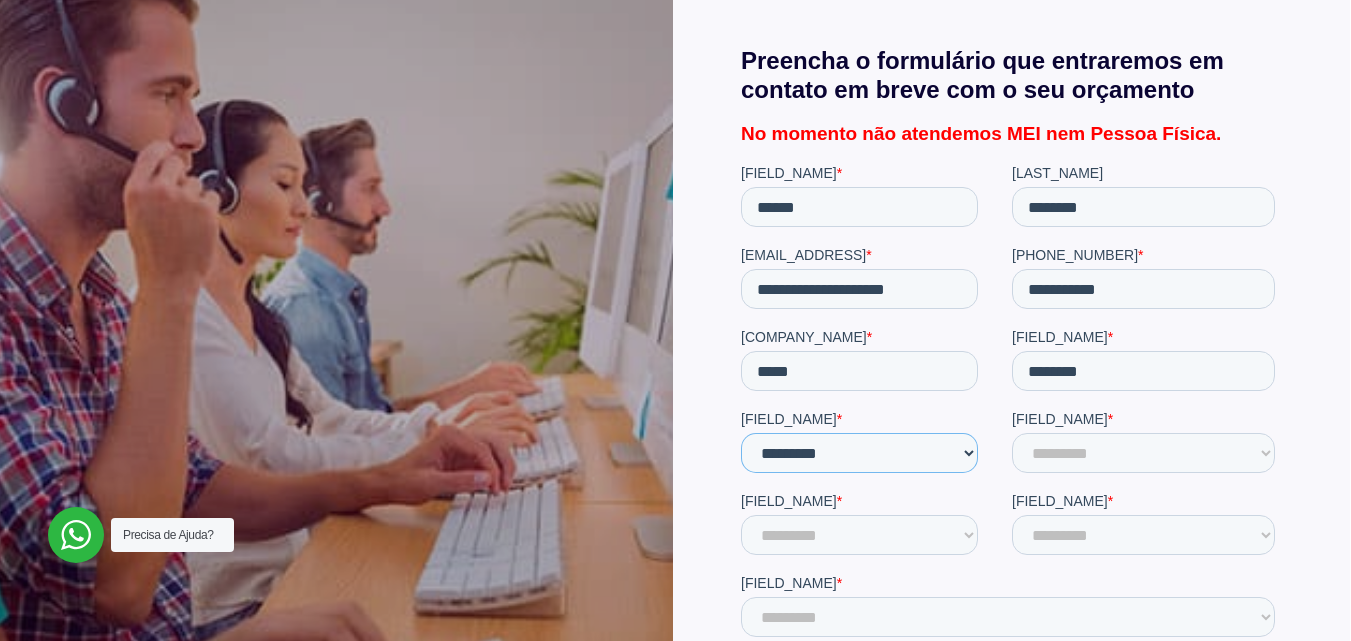 click on "**********" at bounding box center [858, 453] 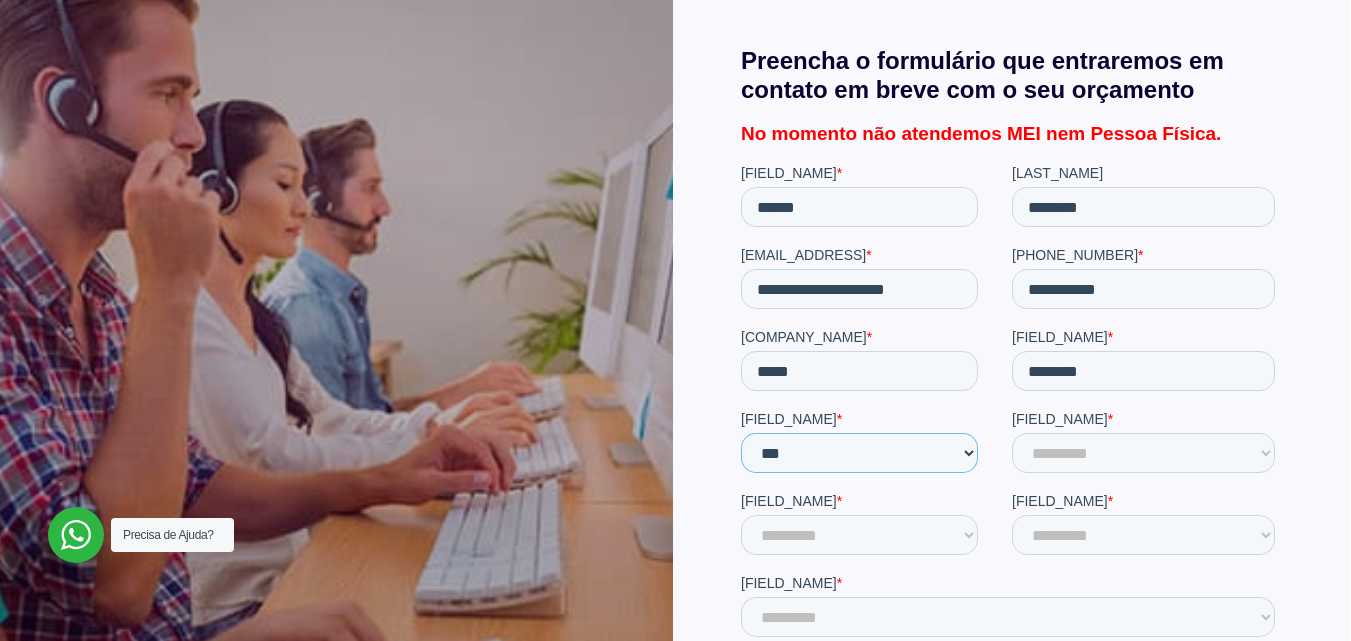click on "**********" at bounding box center [858, 453] 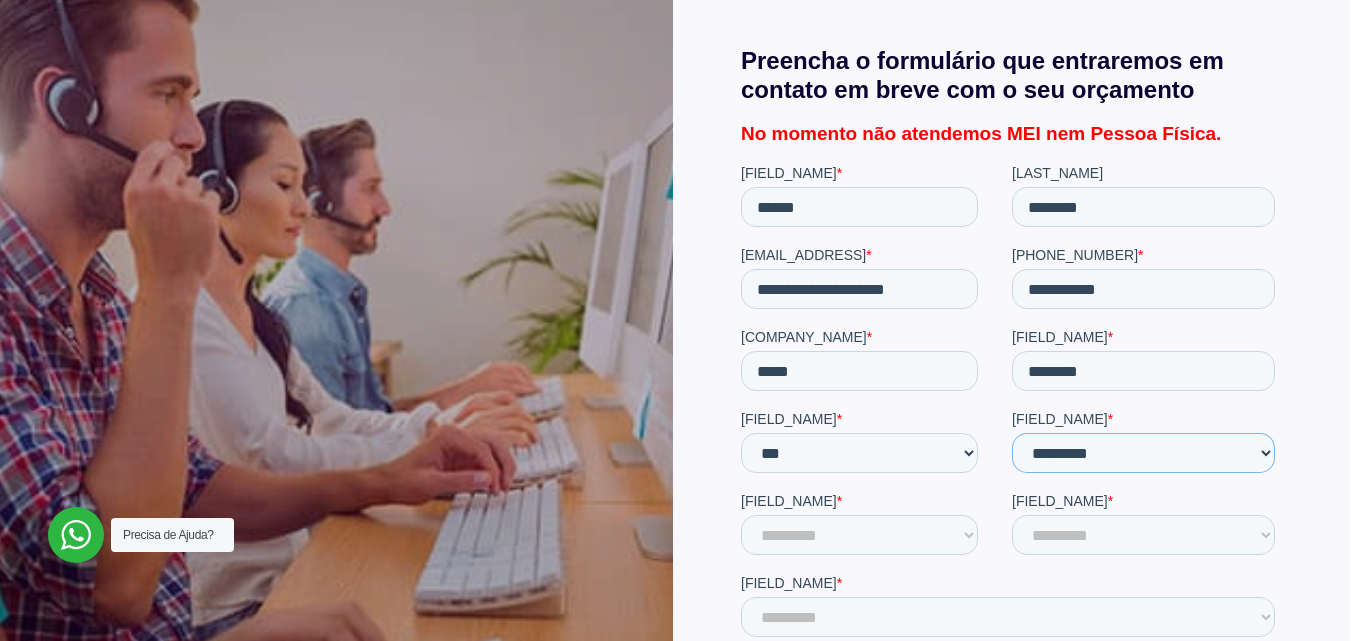 click on "**********" at bounding box center [1142, 453] 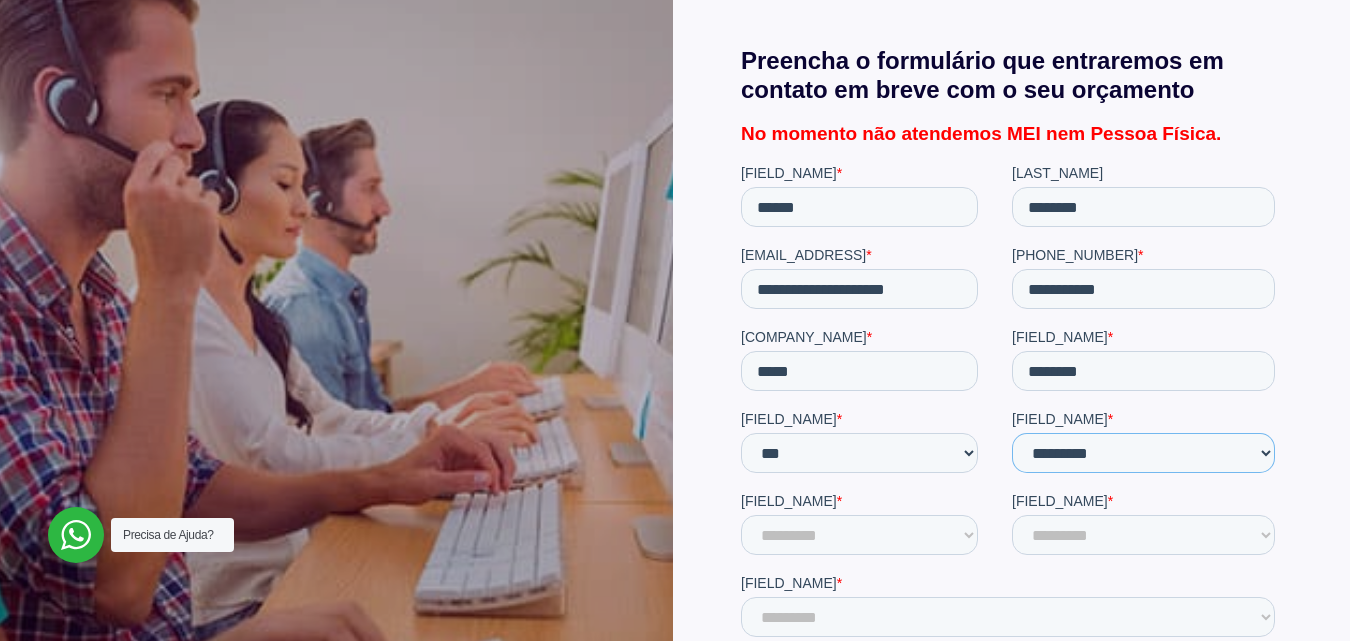 select on "**********" 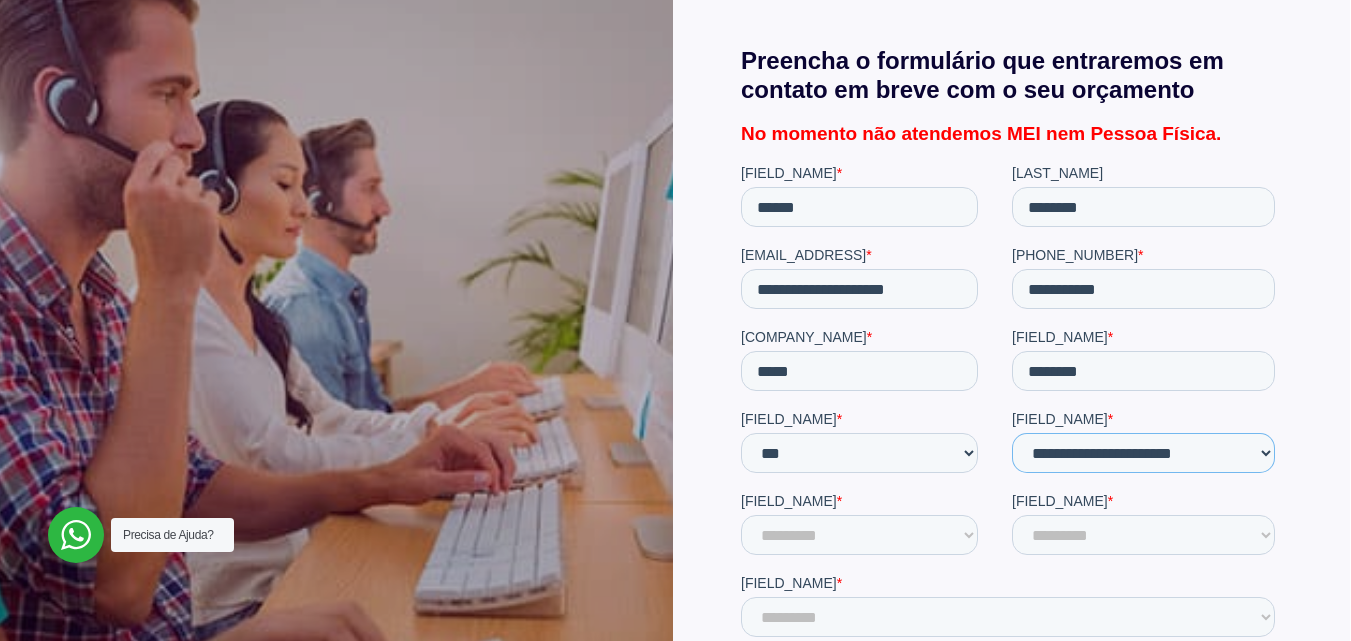 click on "**********" at bounding box center [1142, 453] 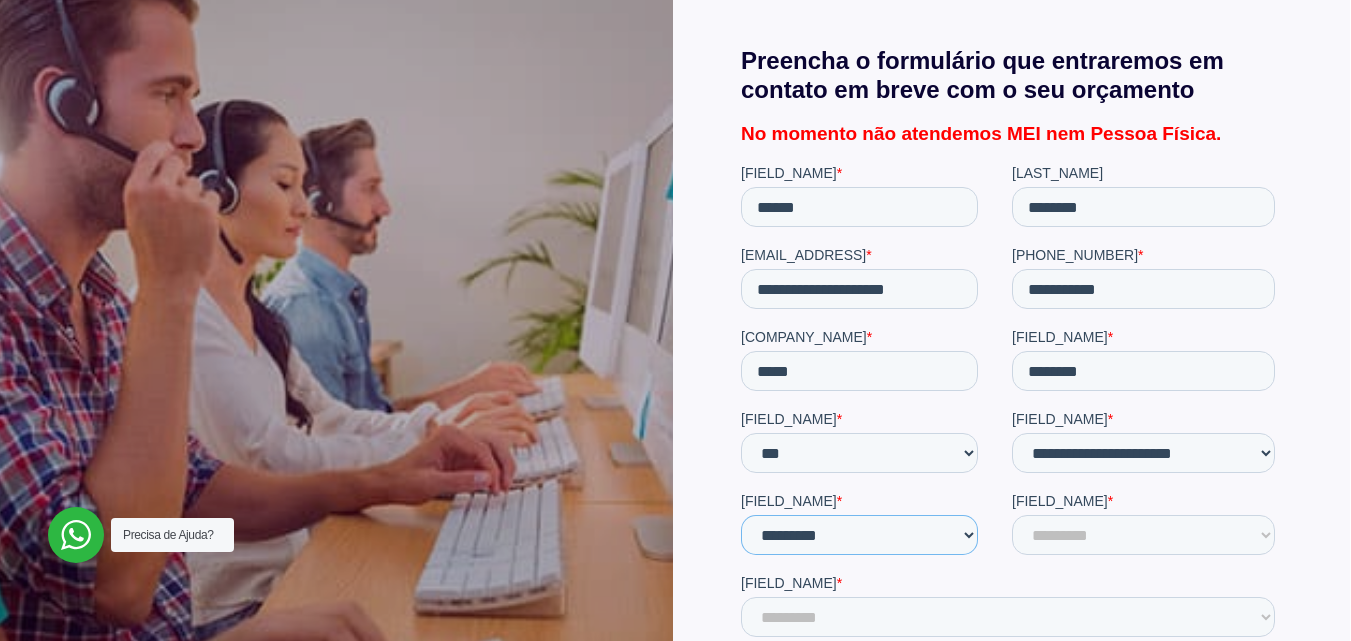click on "********* ******** ******* ******* ****** ********" at bounding box center (858, 535) 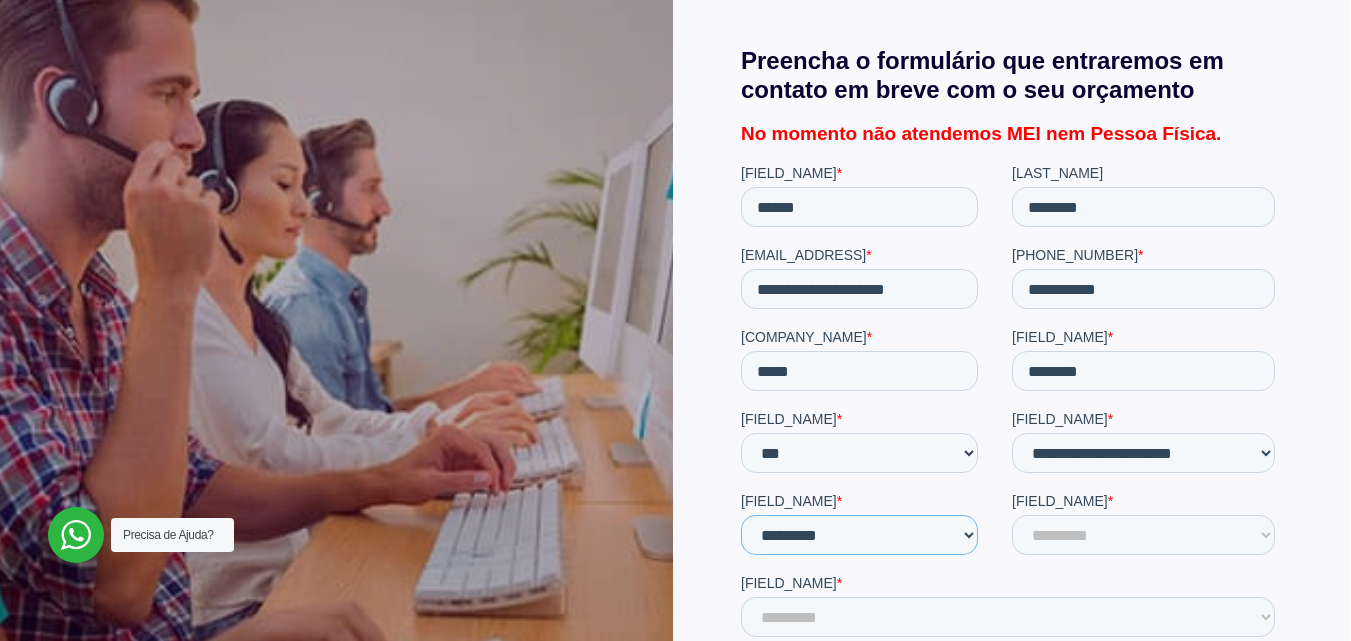 select on "********" 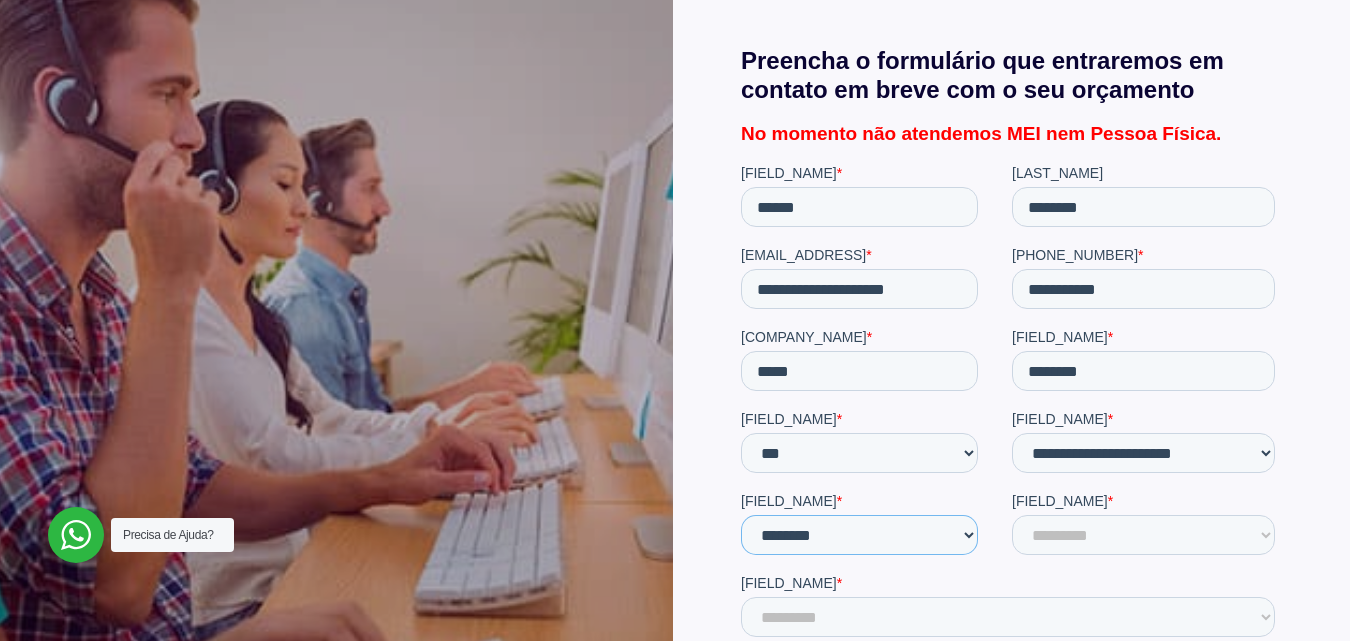 click on "********* ******** ******* ******* ****** ********" at bounding box center [858, 535] 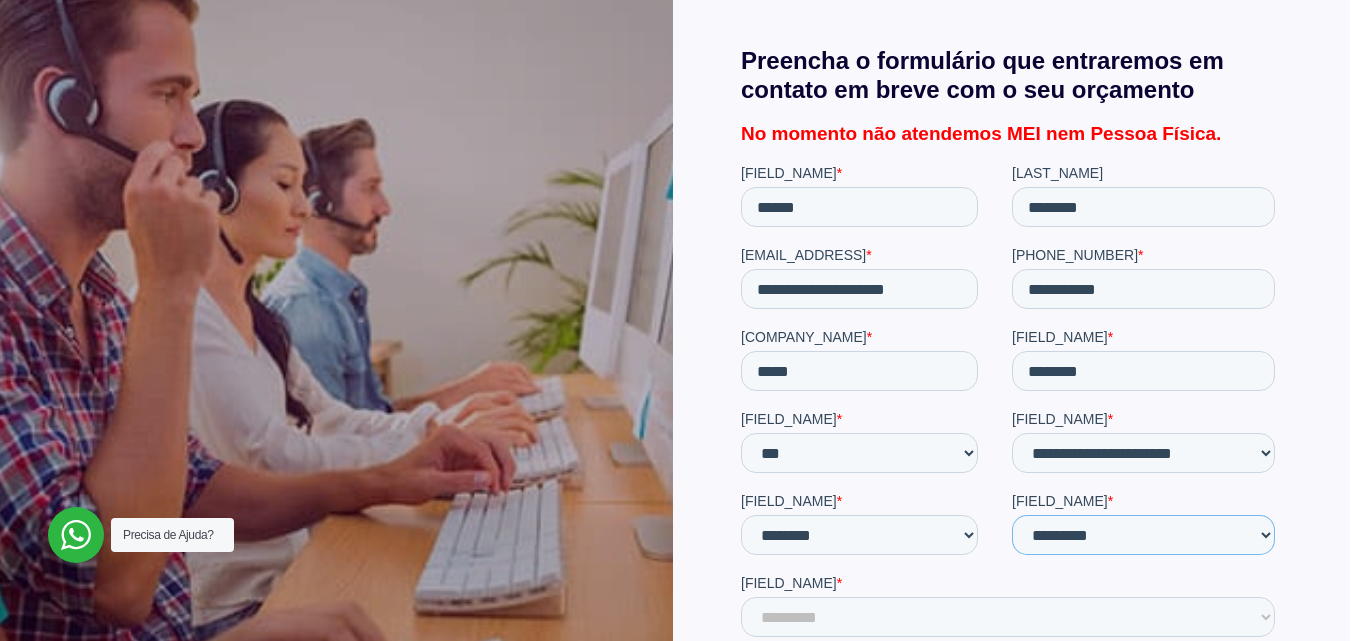 click on "**********" at bounding box center (1142, 535) 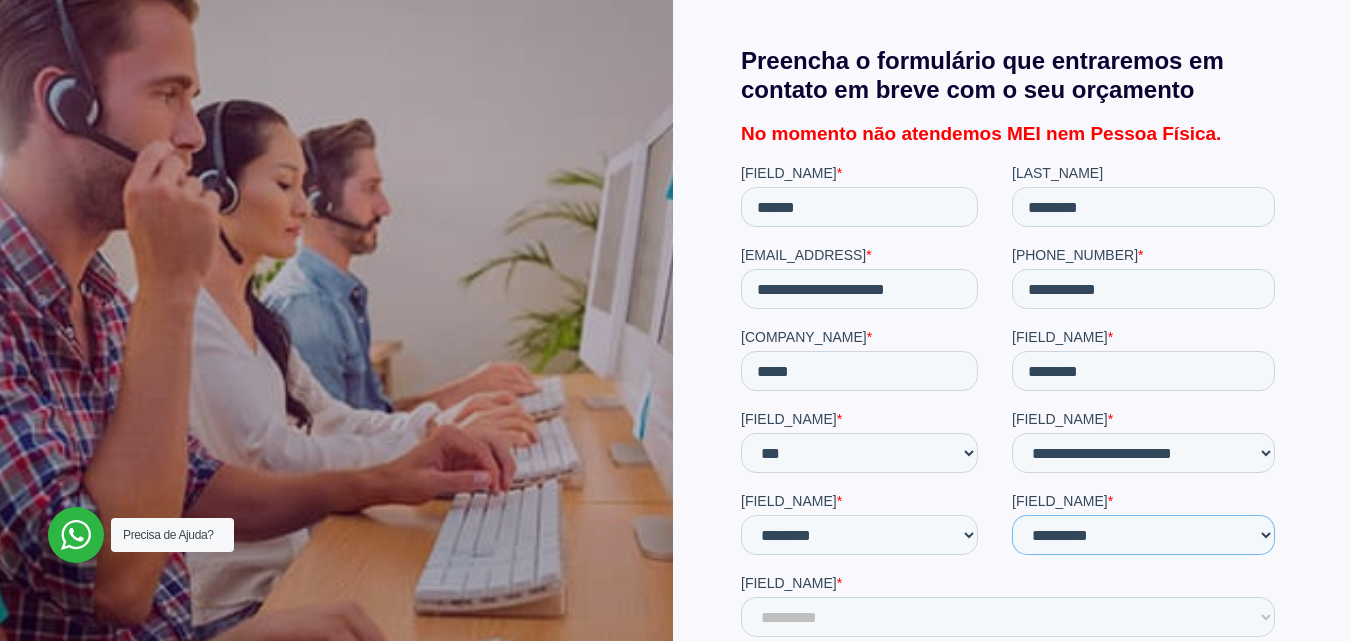select on "**" 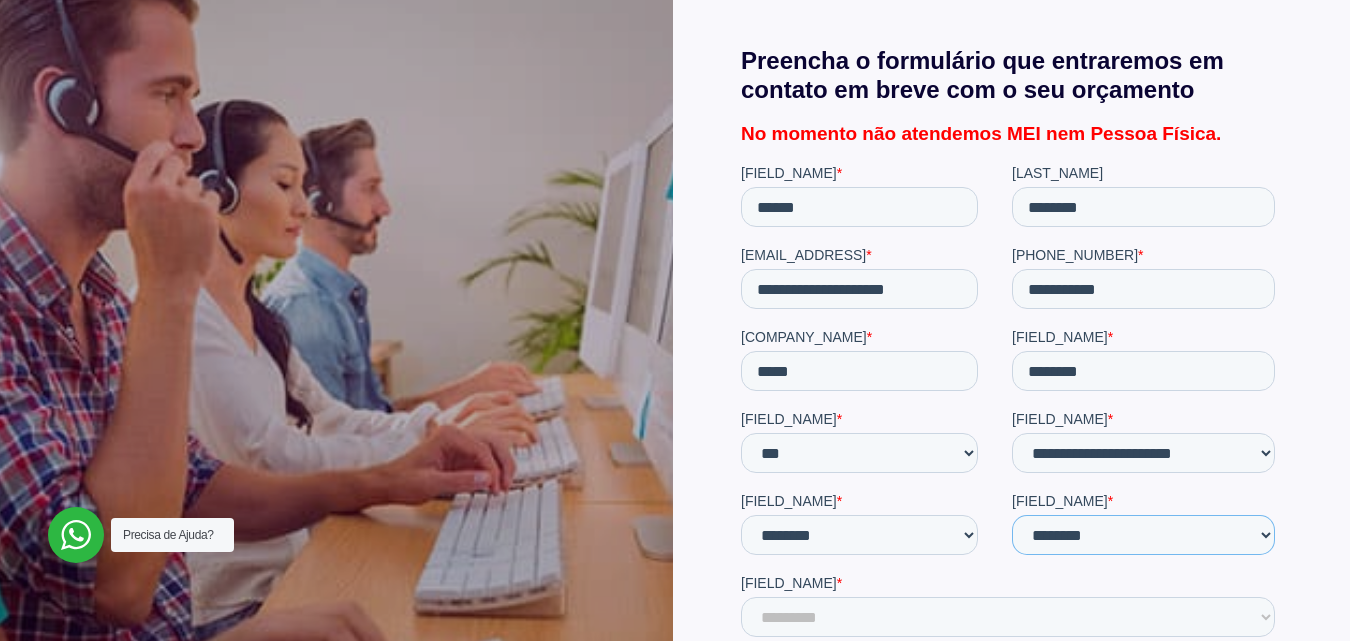 click on "**********" at bounding box center [1142, 535] 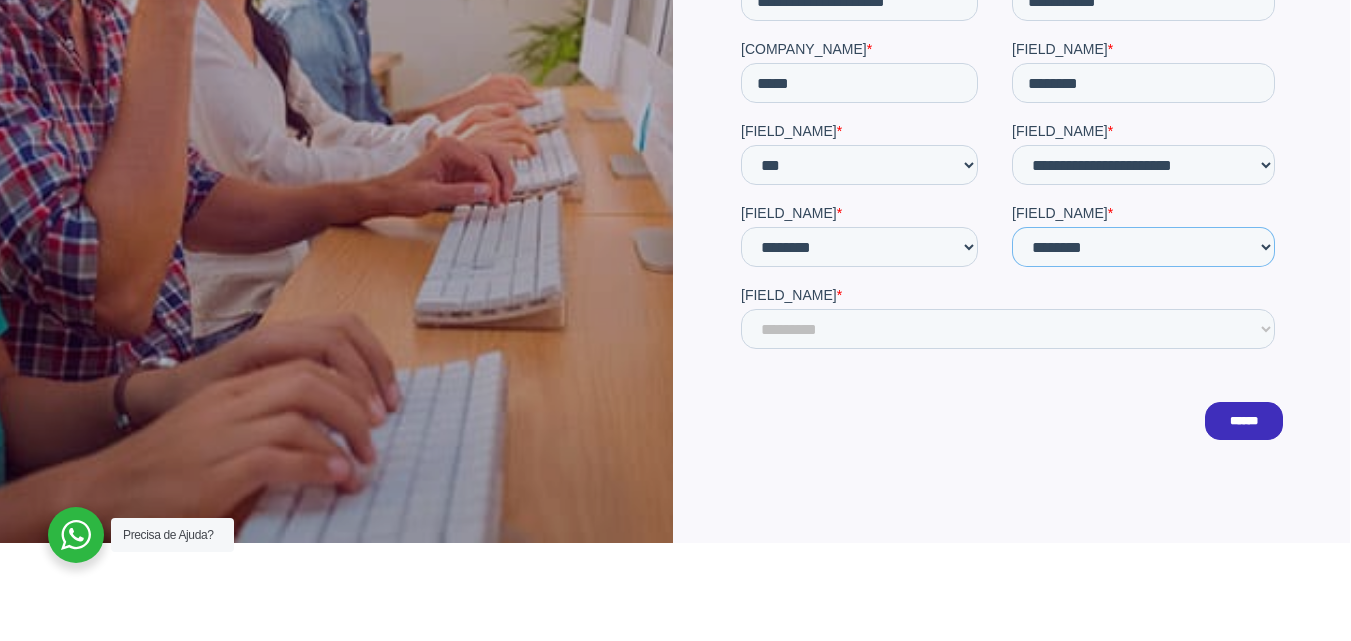 scroll, scrollTop: 700, scrollLeft: 0, axis: vertical 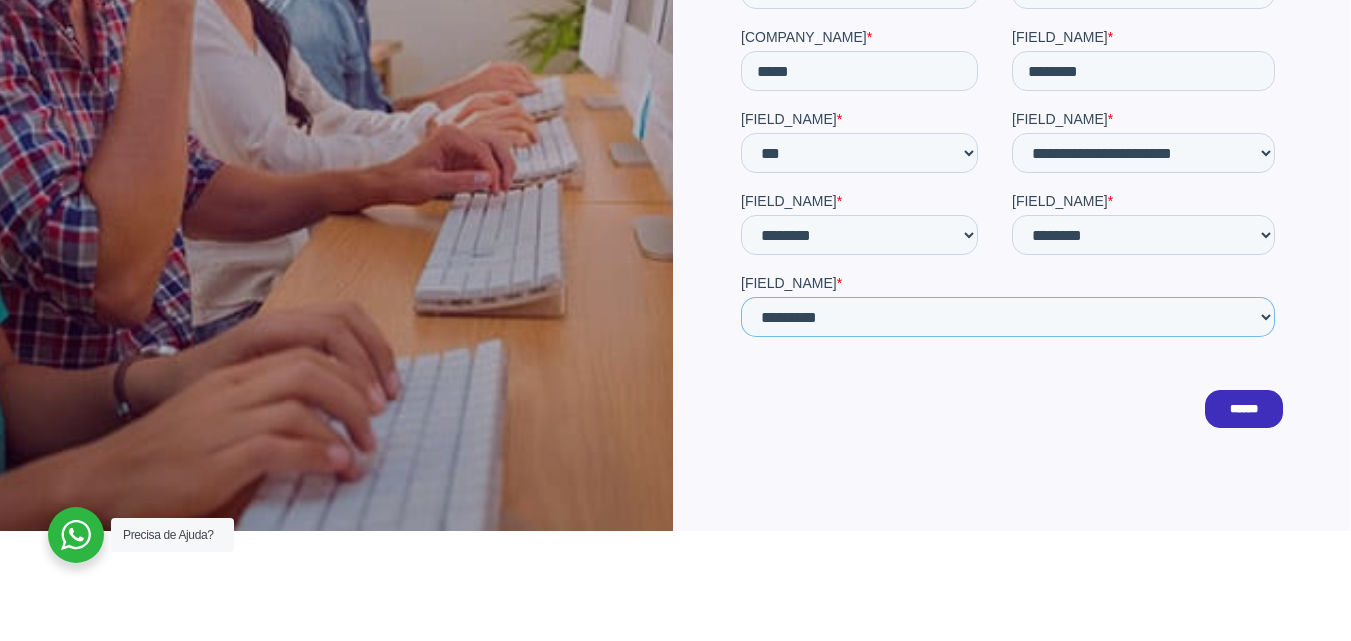 click on "**********" at bounding box center [1007, 318] 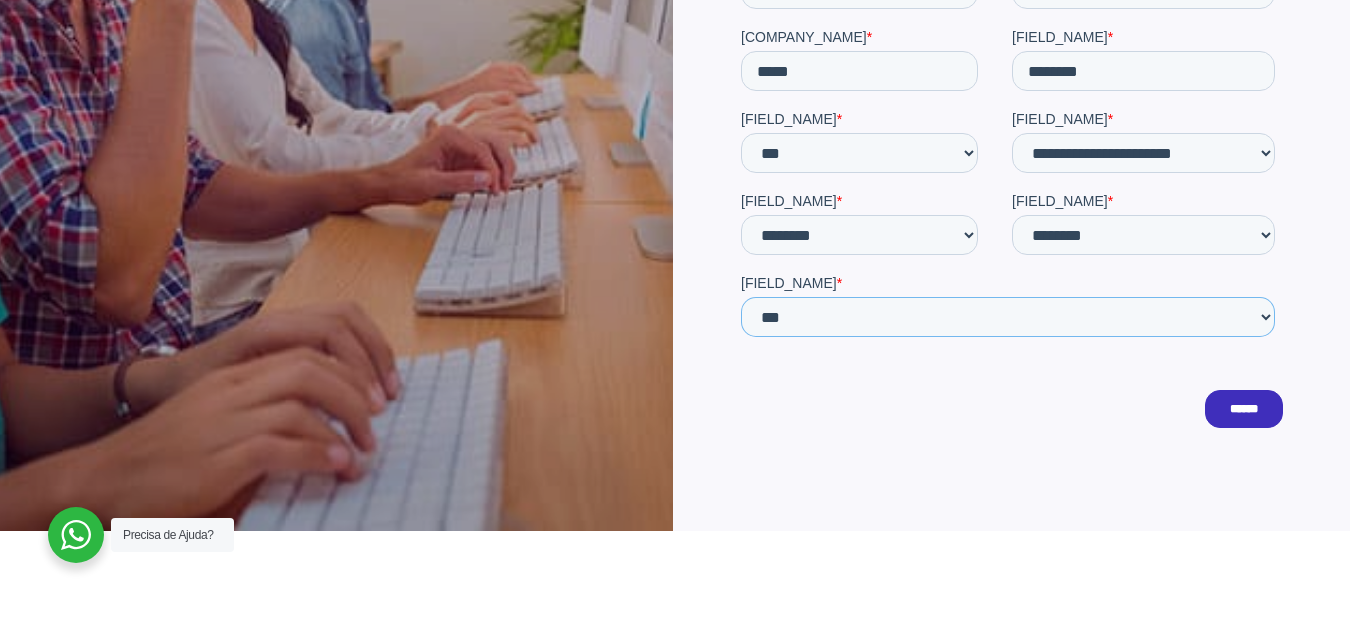 click on "**********" at bounding box center [1007, 318] 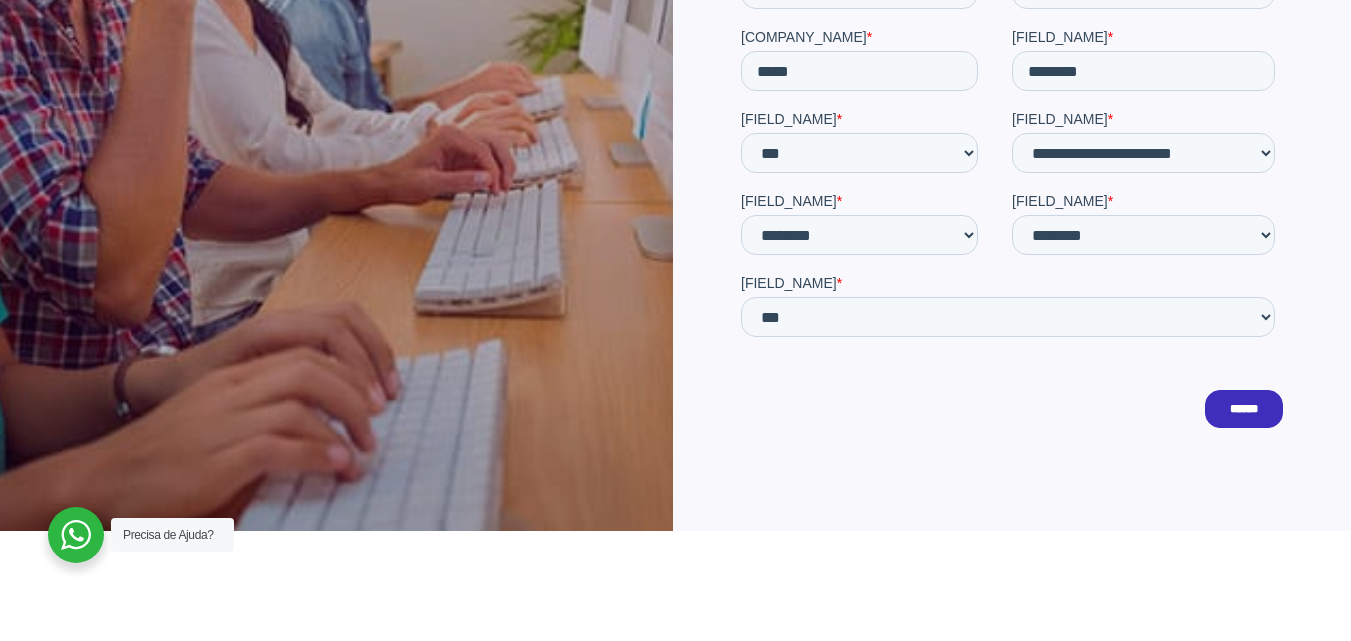 click on "******" at bounding box center (1243, 410) 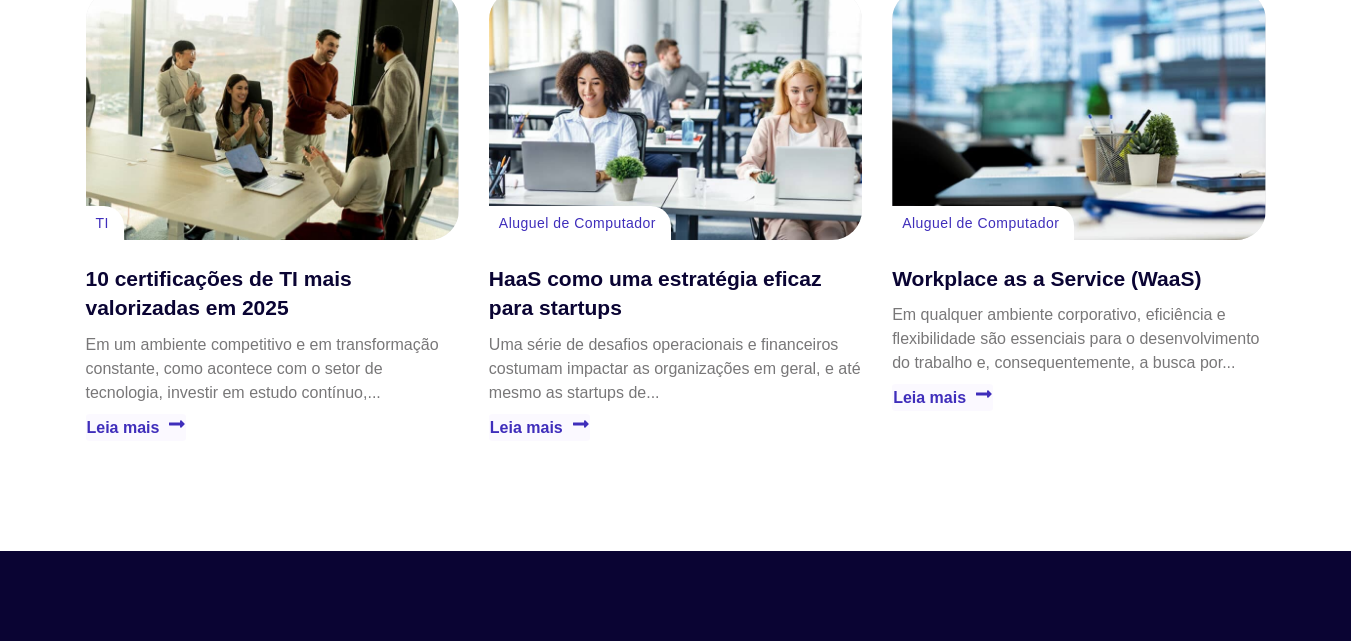 scroll, scrollTop: 1100, scrollLeft: 0, axis: vertical 